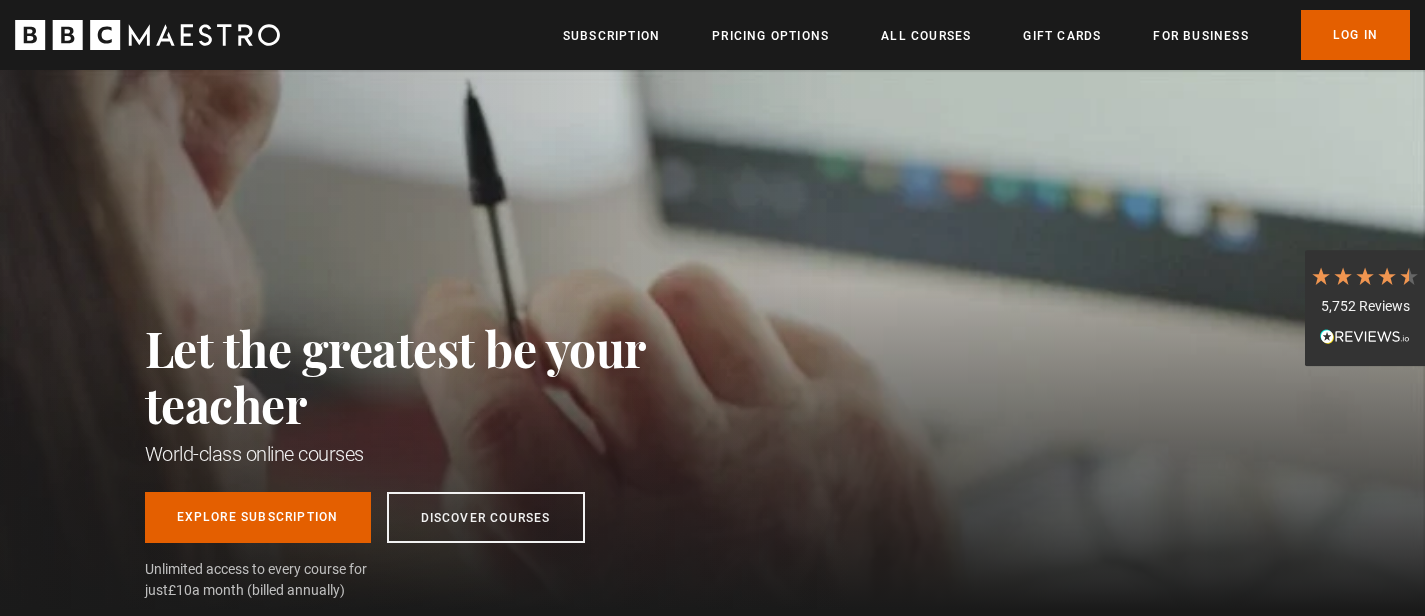 scroll, scrollTop: 0, scrollLeft: 0, axis: both 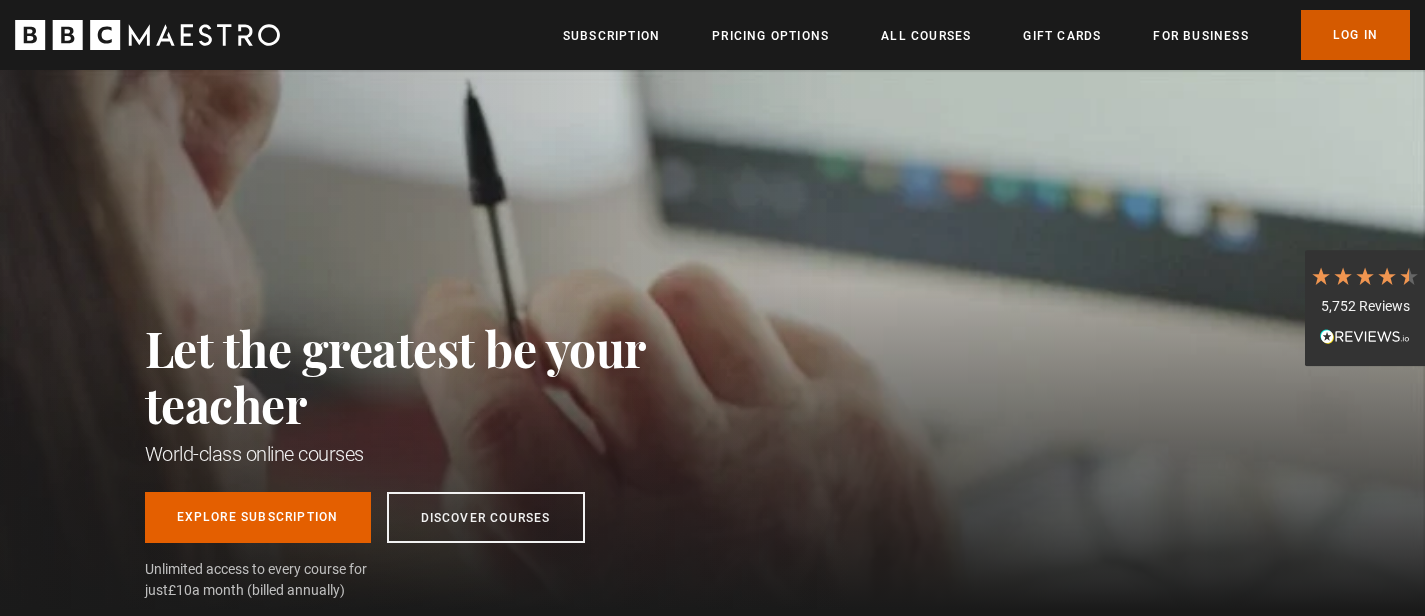 click on "Log In" at bounding box center (1355, 35) 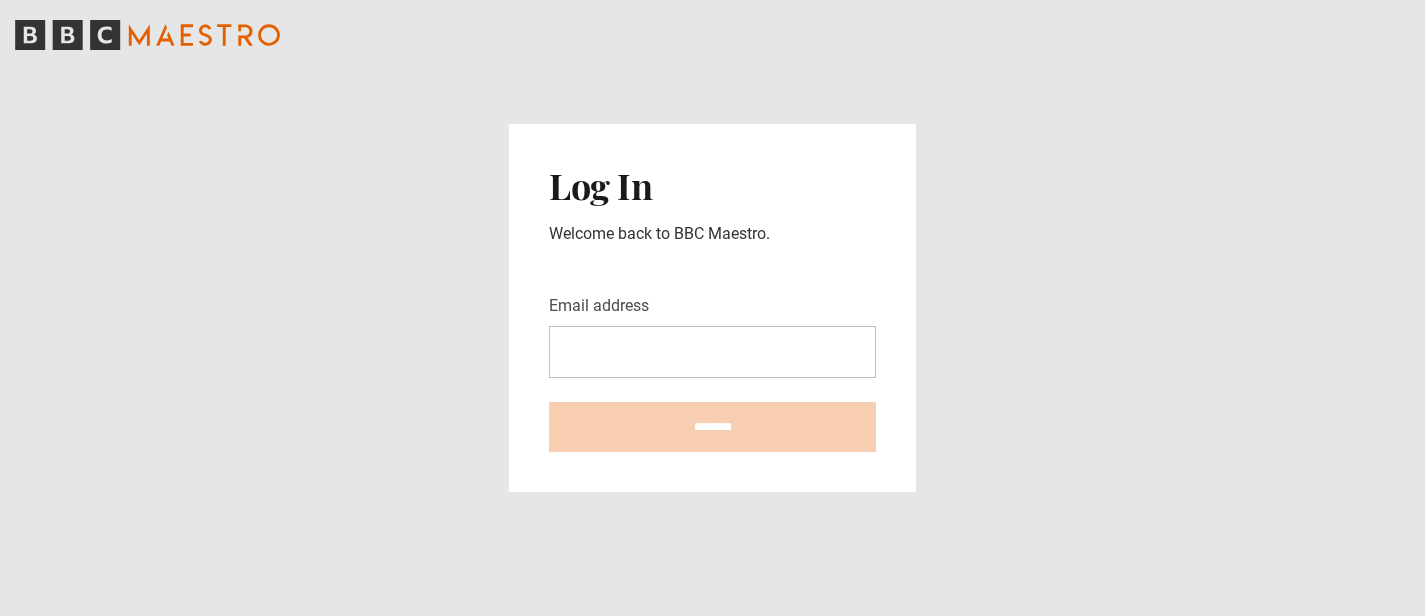 scroll, scrollTop: 0, scrollLeft: 0, axis: both 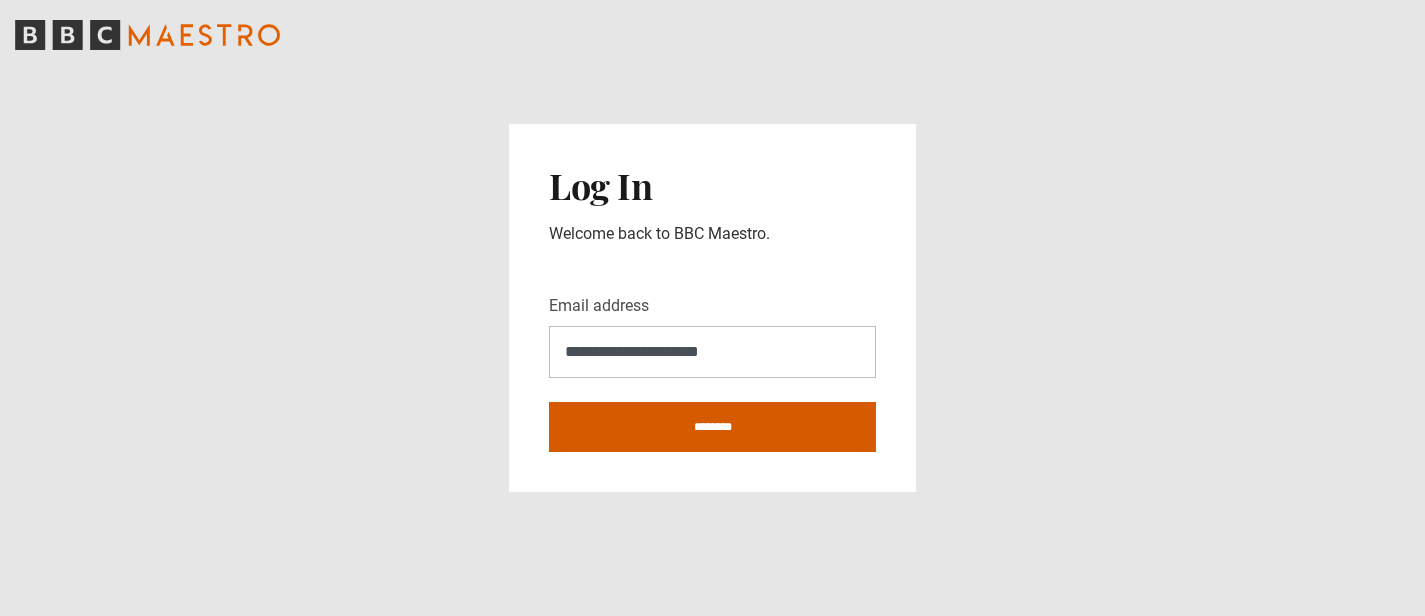 click on "********" at bounding box center [712, 427] 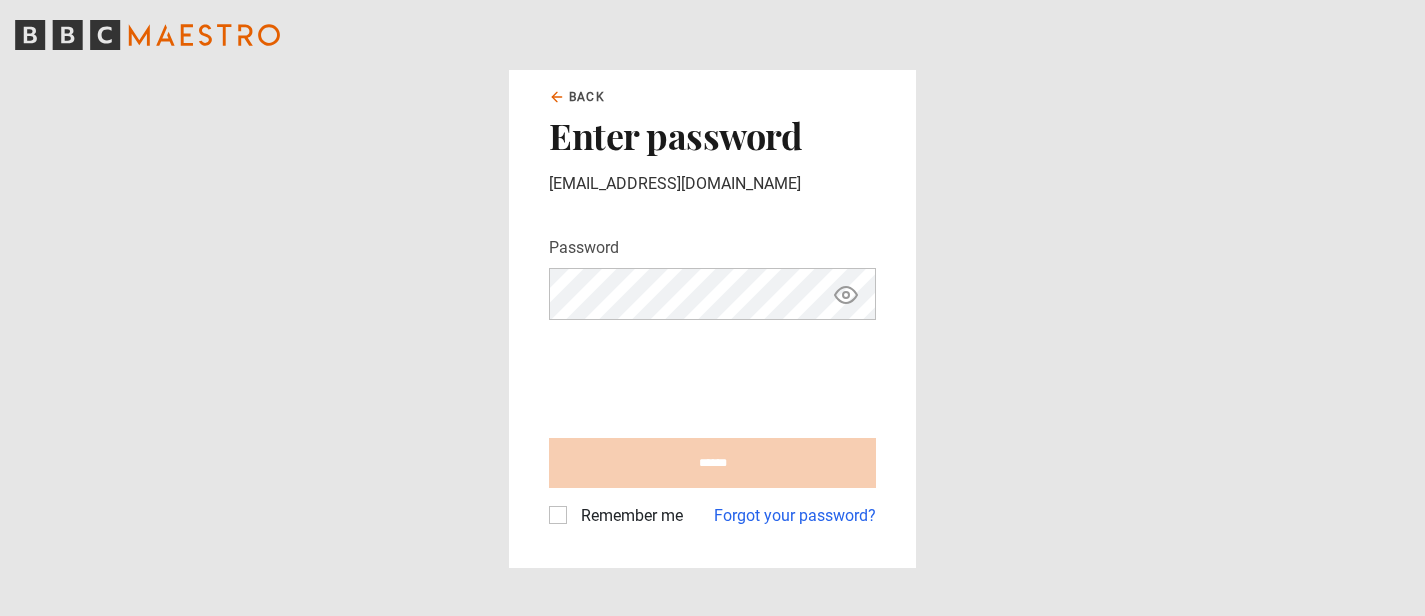scroll, scrollTop: 0, scrollLeft: 0, axis: both 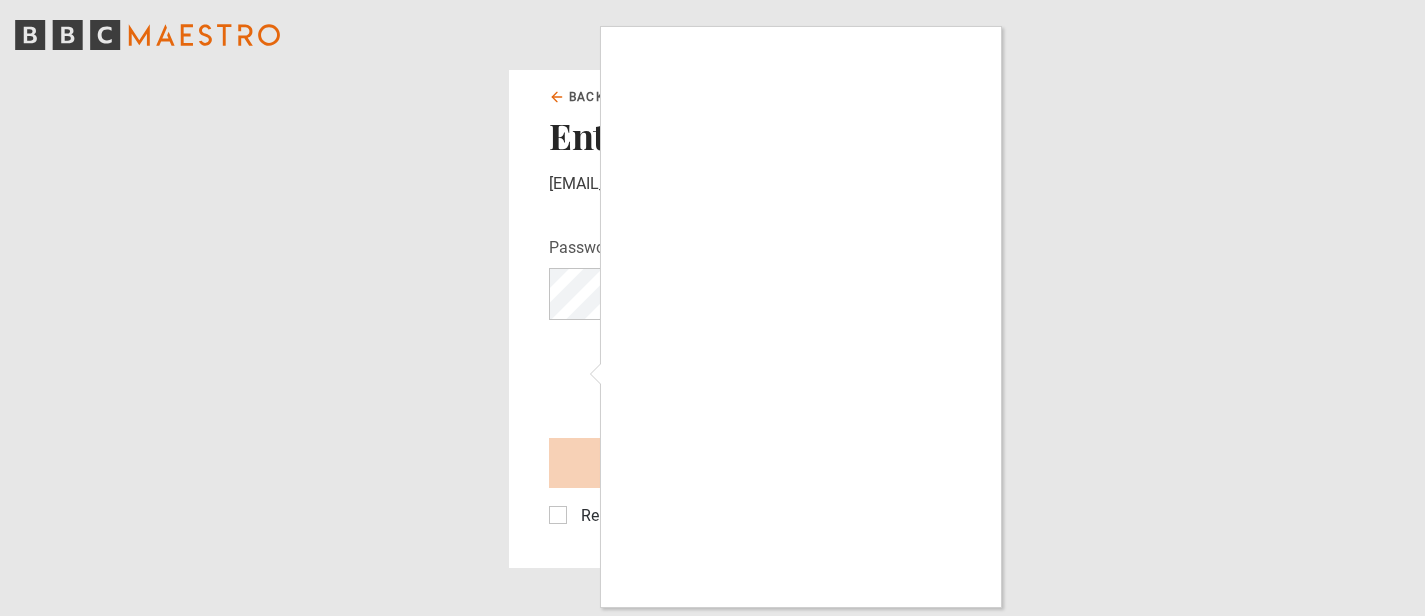 click at bounding box center (712, 308) 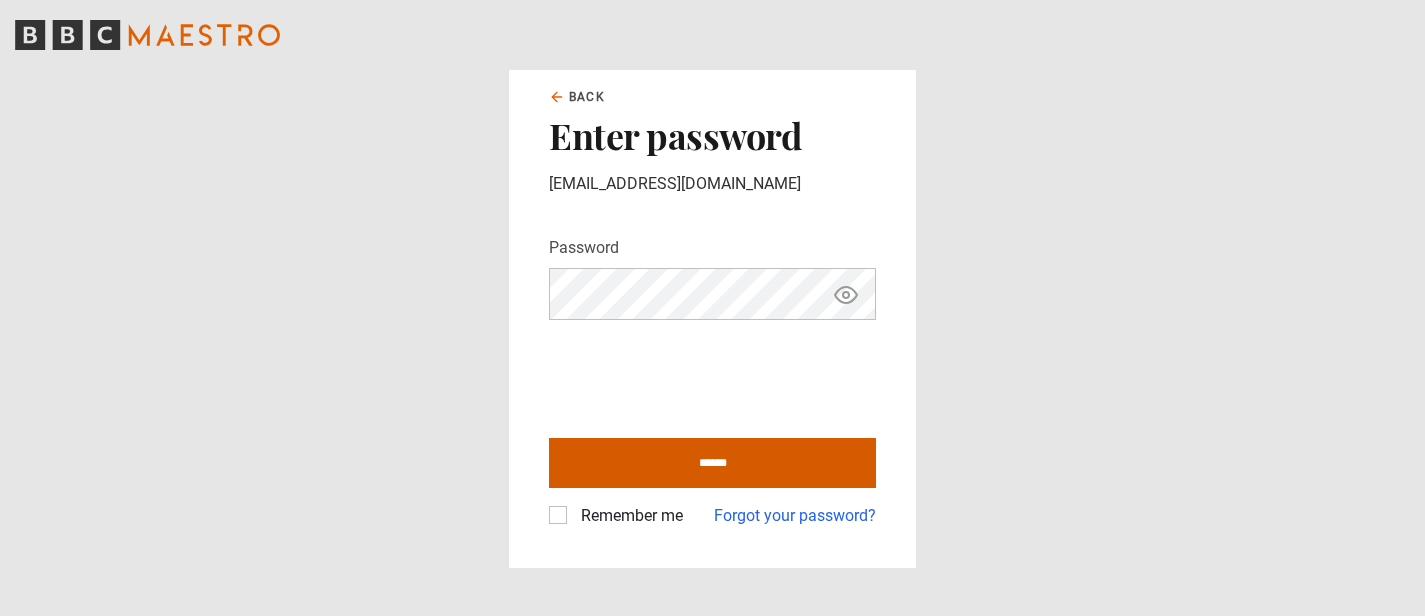 click on "******" at bounding box center [712, 463] 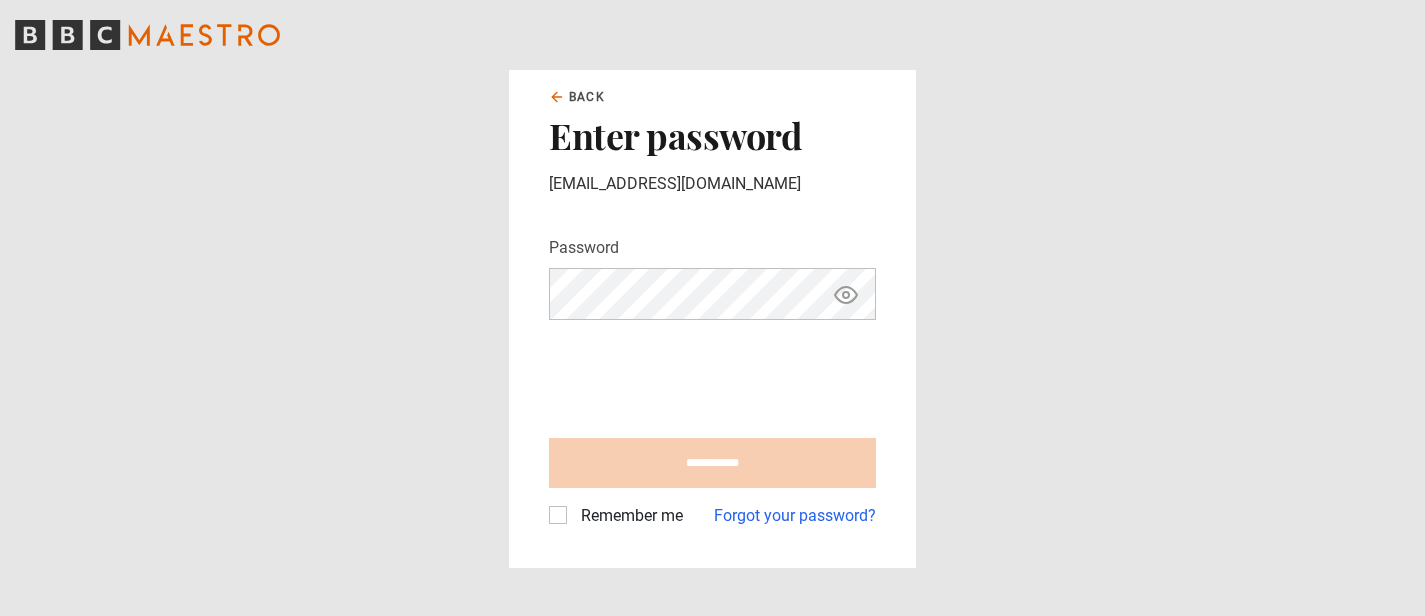 click on "Remember me" at bounding box center [628, 516] 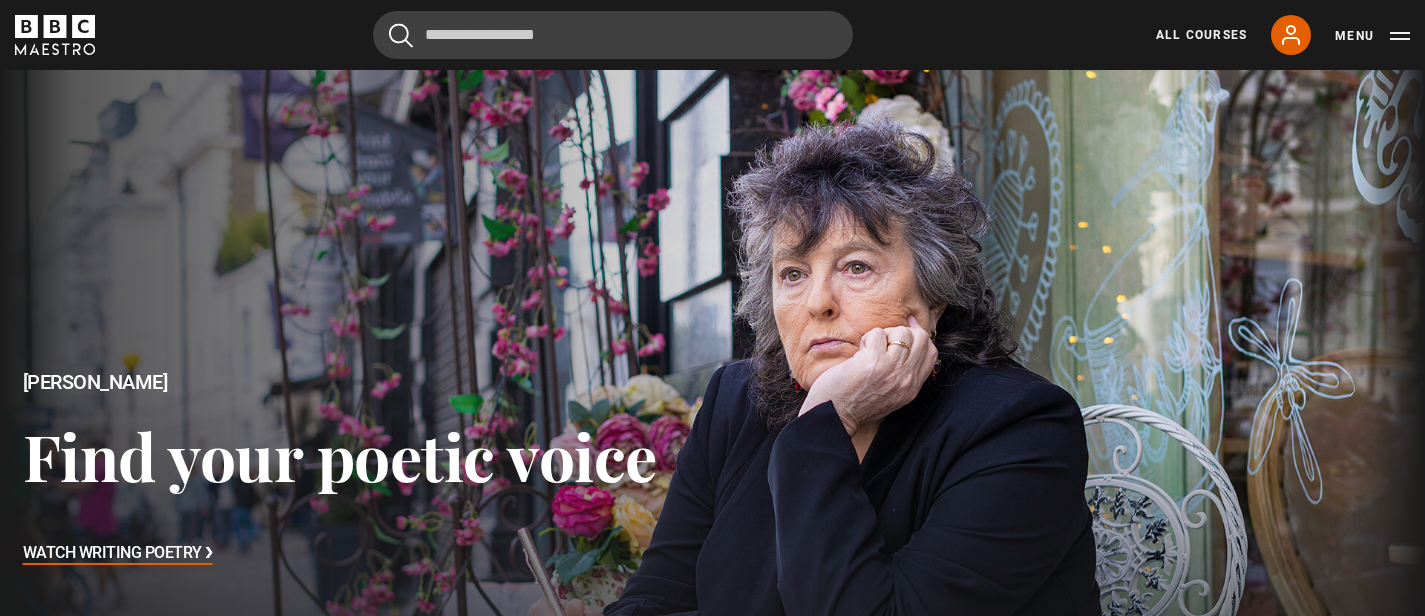 scroll, scrollTop: 0, scrollLeft: 0, axis: both 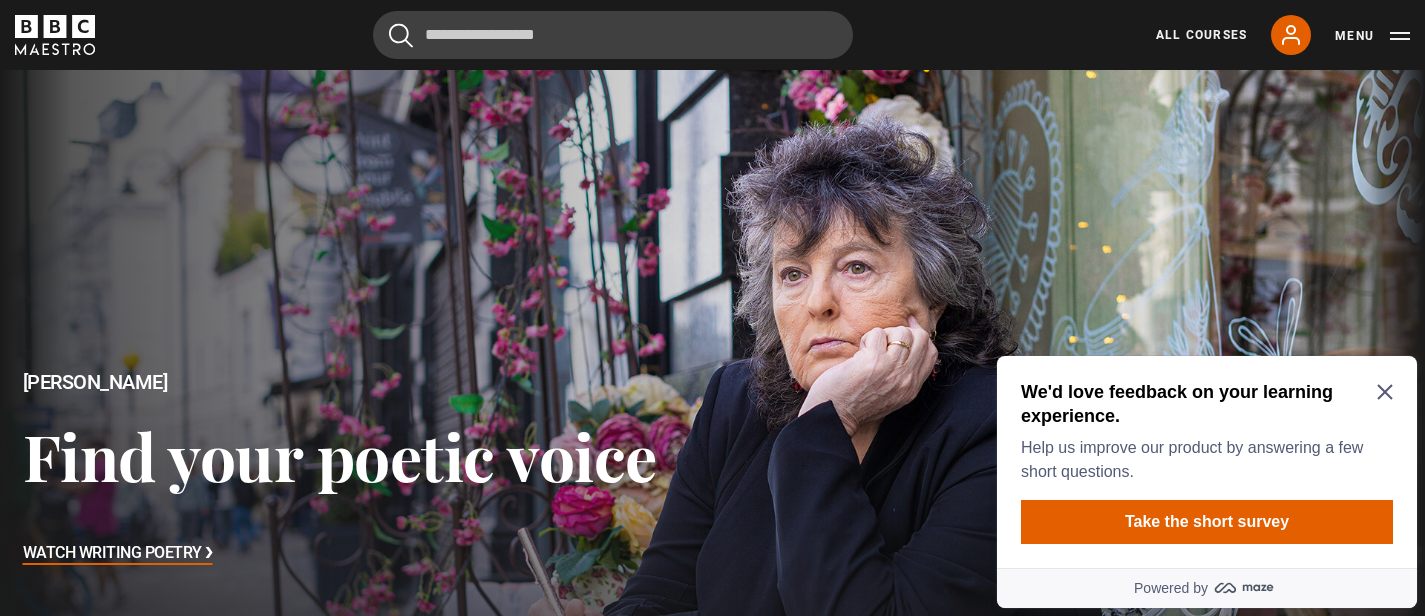 click on "We'd love feedback on your learning experience." at bounding box center [1203, 404] 